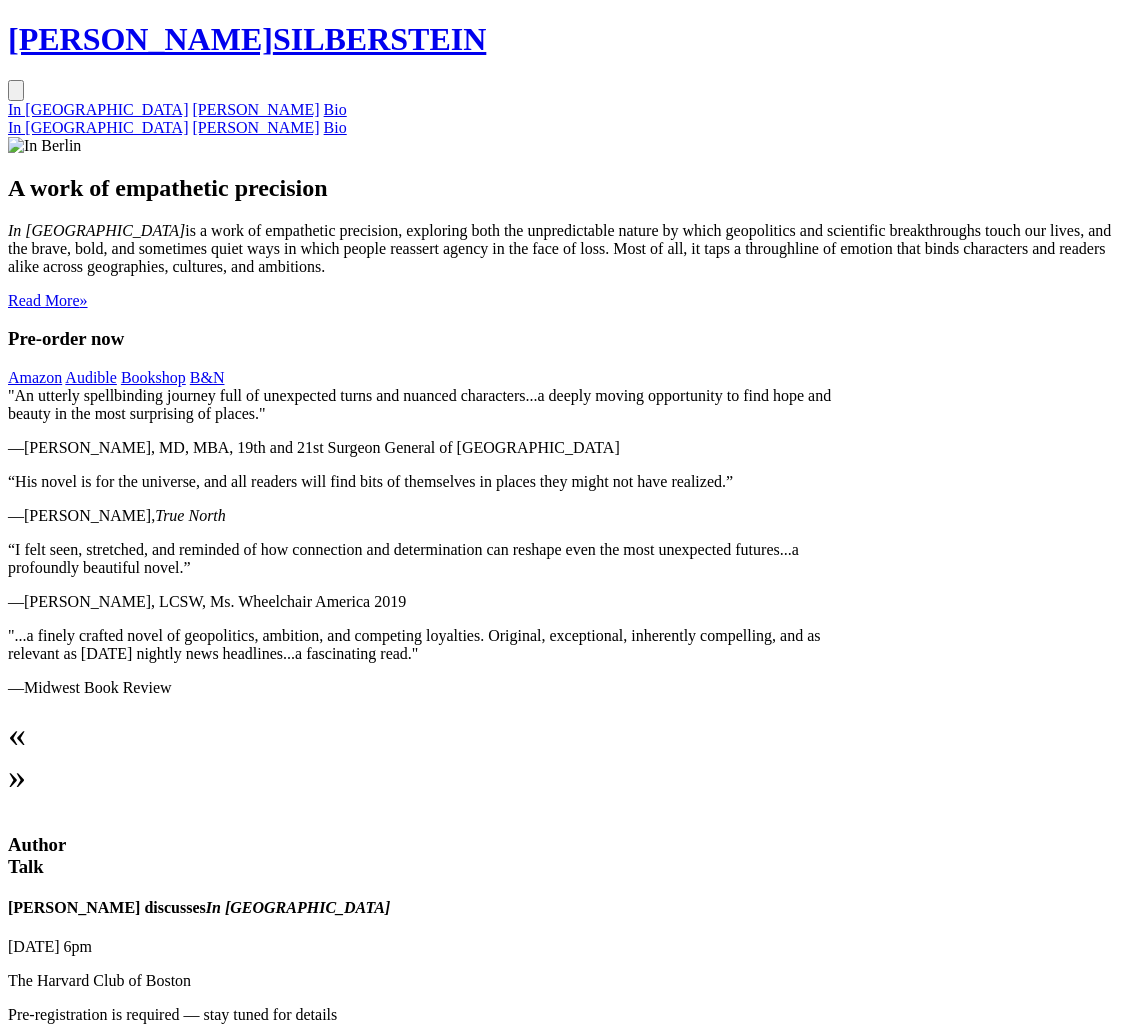 scroll, scrollTop: 0, scrollLeft: 0, axis: both 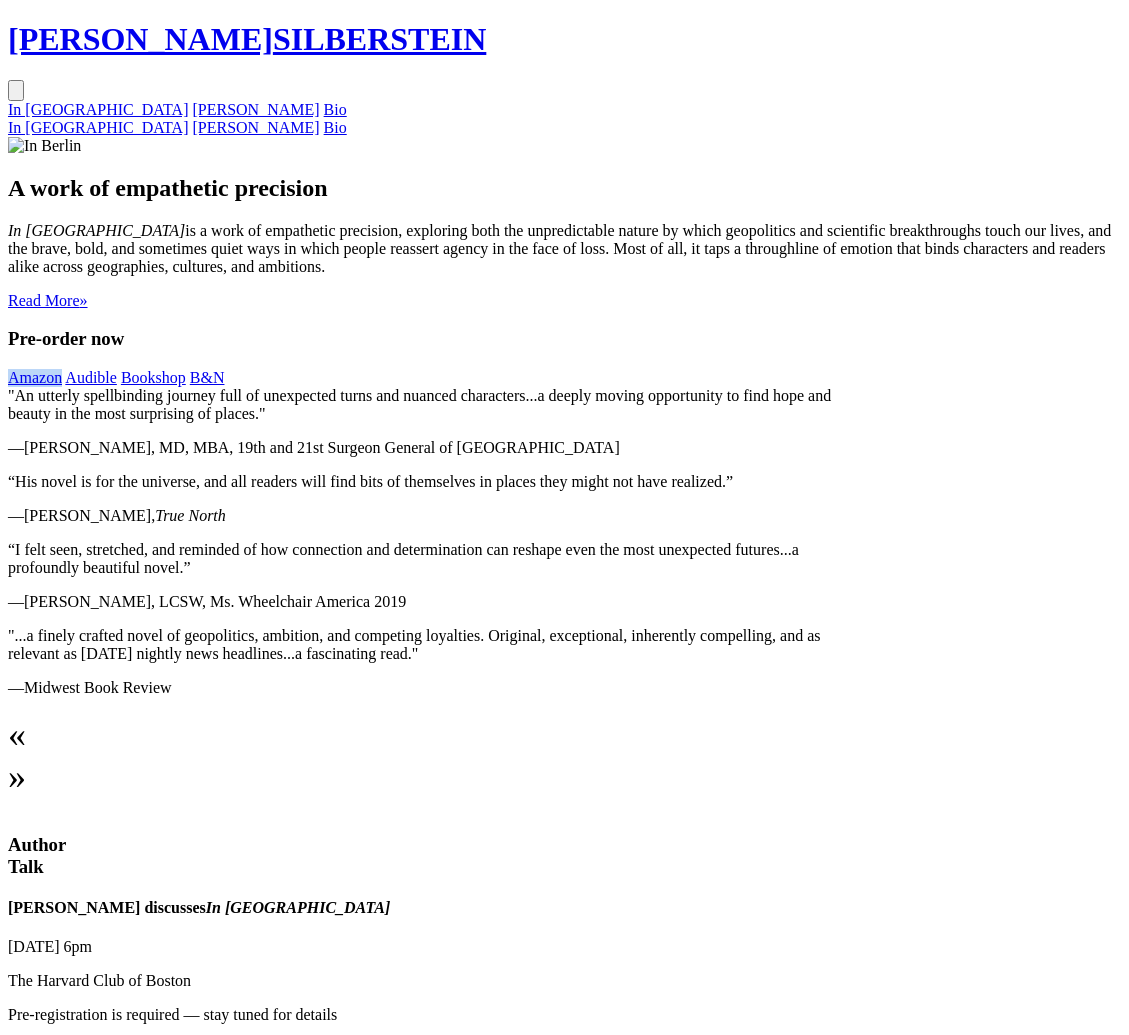 click on "In [GEOGRAPHIC_DATA]" at bounding box center [98, 109] 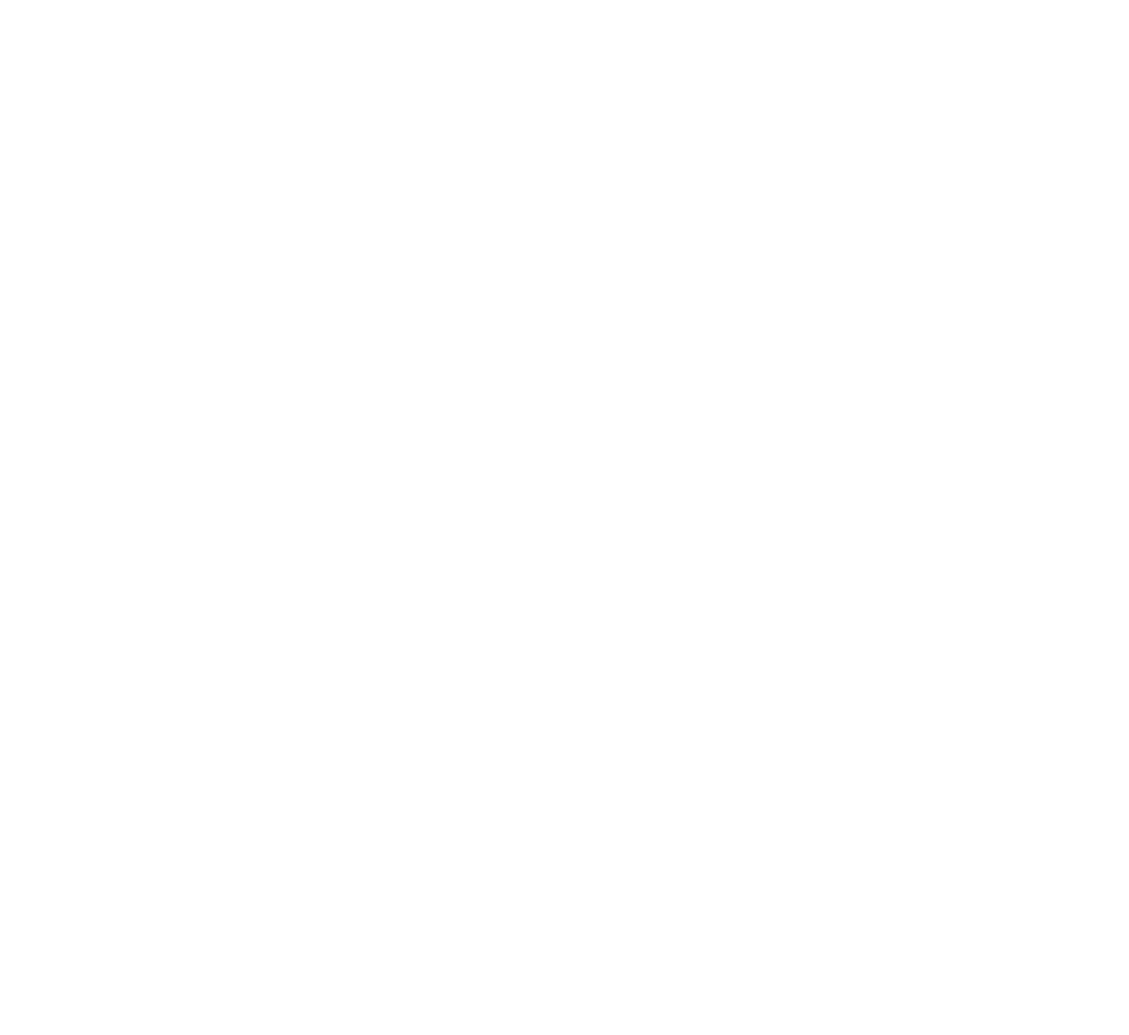 scroll, scrollTop: 4111, scrollLeft: 0, axis: vertical 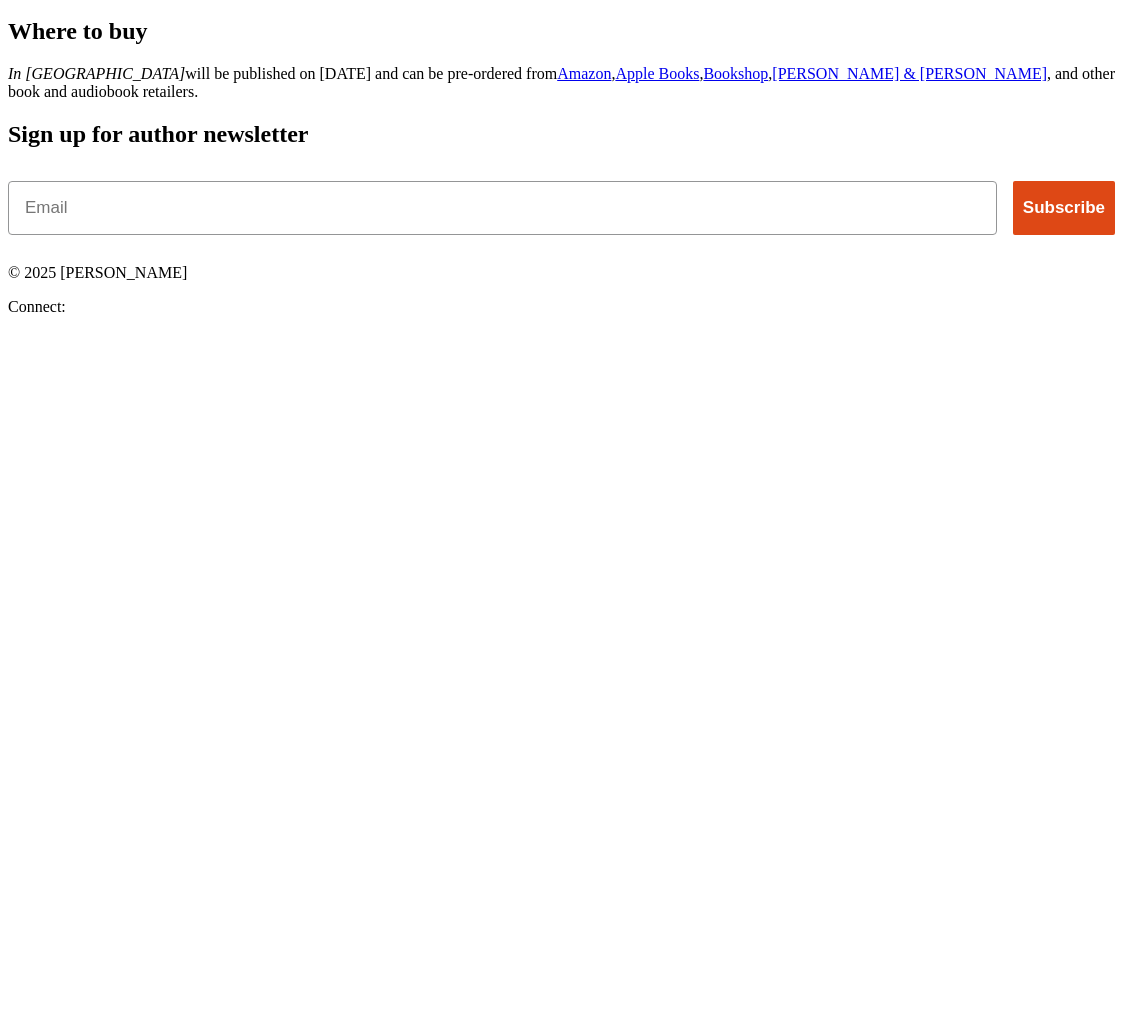 click on "“This beautifully crafted story resonated deeply with me, capturing the challenges and triumphs of love, faith and resilience in an authentic way. Truly moving.”" at bounding box center [564, -866] 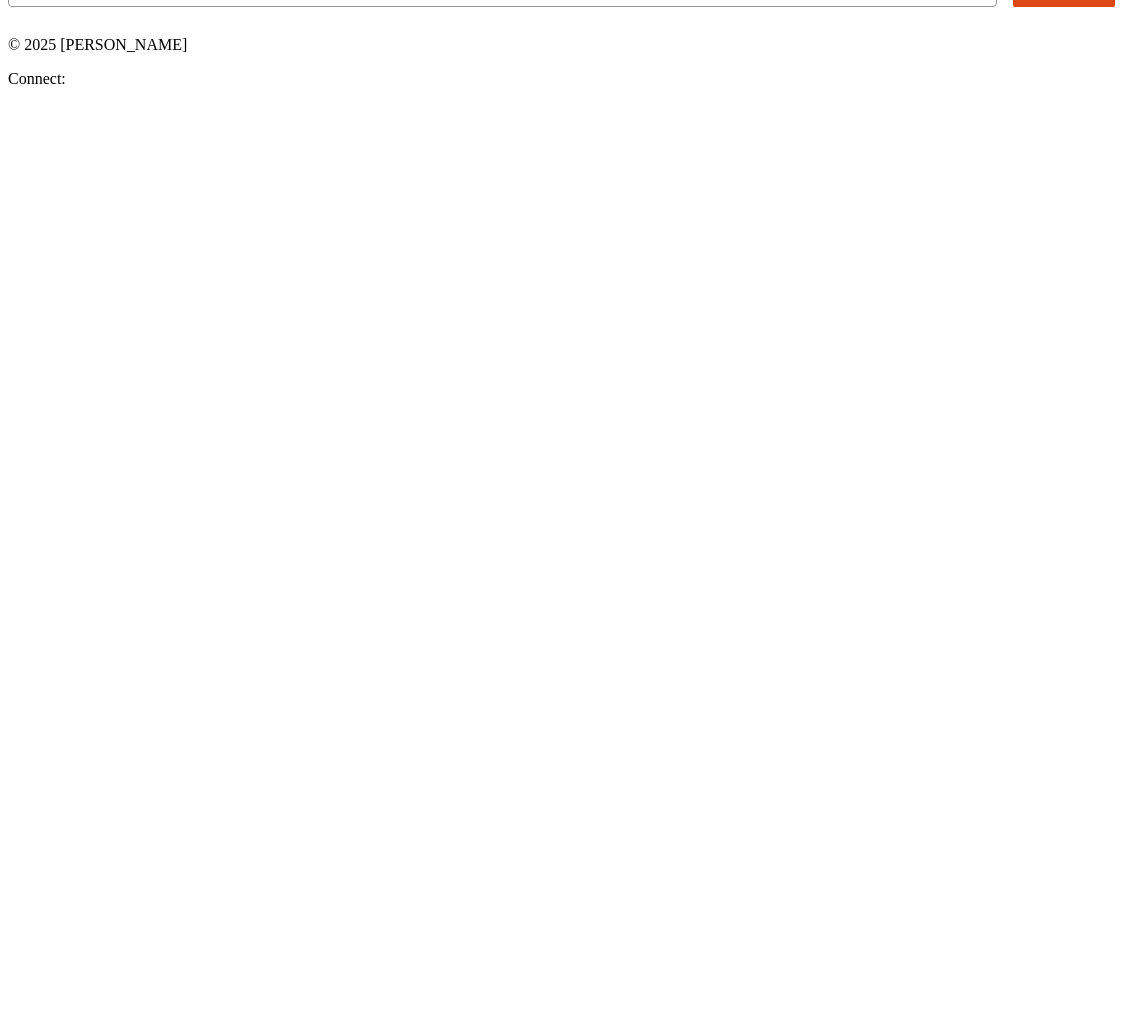 scroll, scrollTop: 3072, scrollLeft: 0, axis: vertical 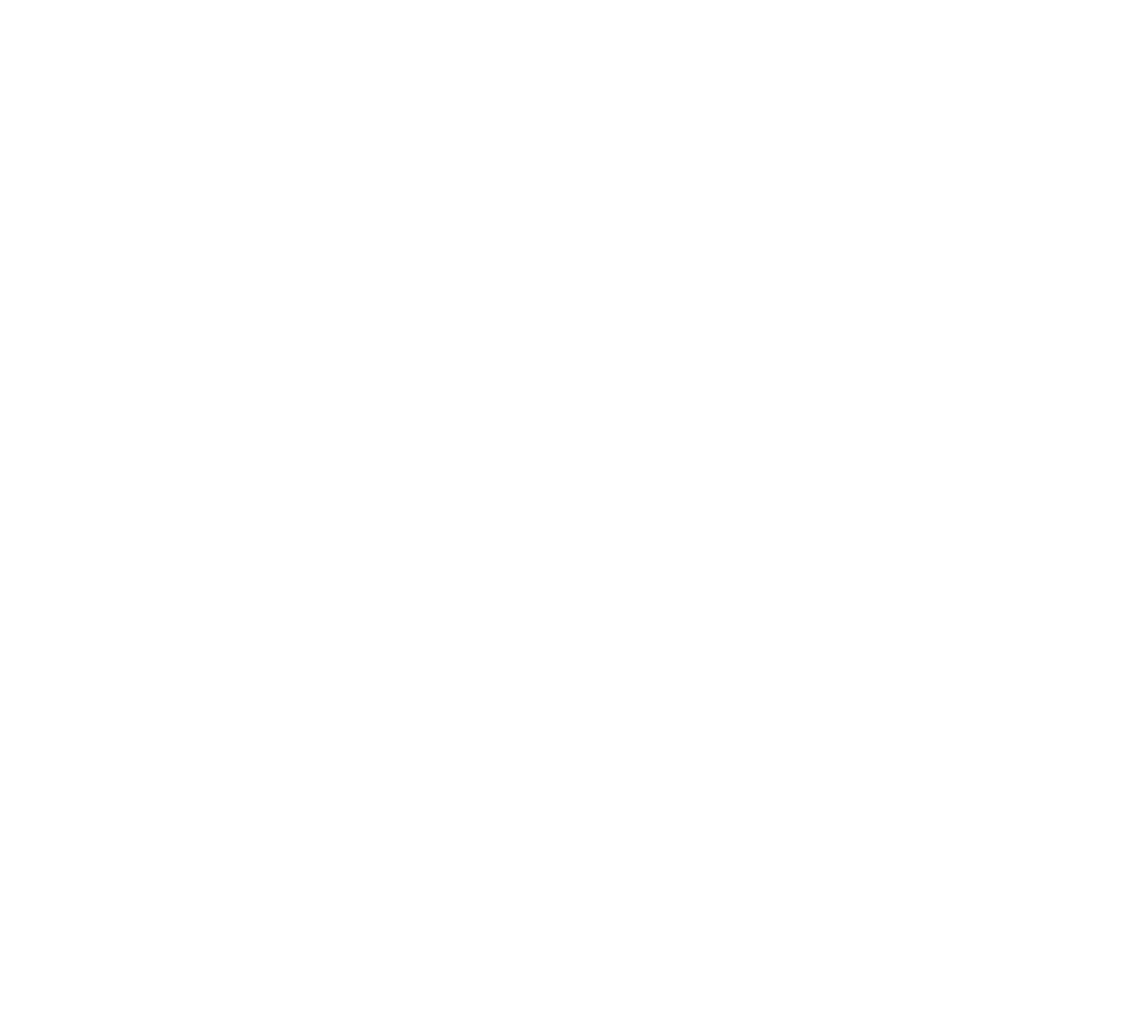click on "ERIC  SILBERSTEIN
In Berlin
Sergei Kraev
Bio
In Berlin
Sergei Kraev
Bio
Also available at
Audible ,
Apple Books ,
Bookshop , and
Barnes & Noble .
In Berlin
"An utterly spellbinding journey … reflects a triumph of the human spirit in the face of unexpected catastrophe."  “" at bounding box center [564, -416] 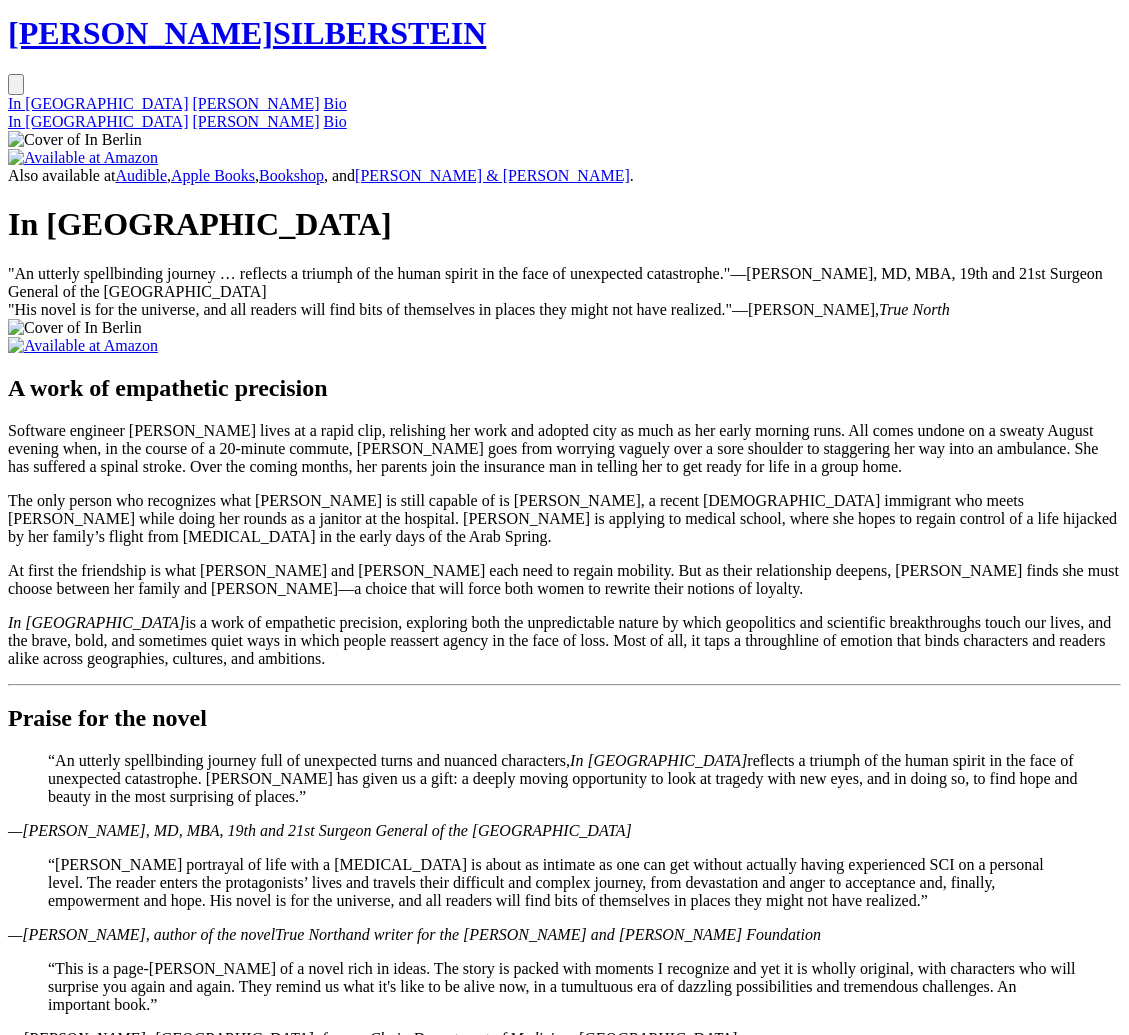scroll, scrollTop: 0, scrollLeft: 0, axis: both 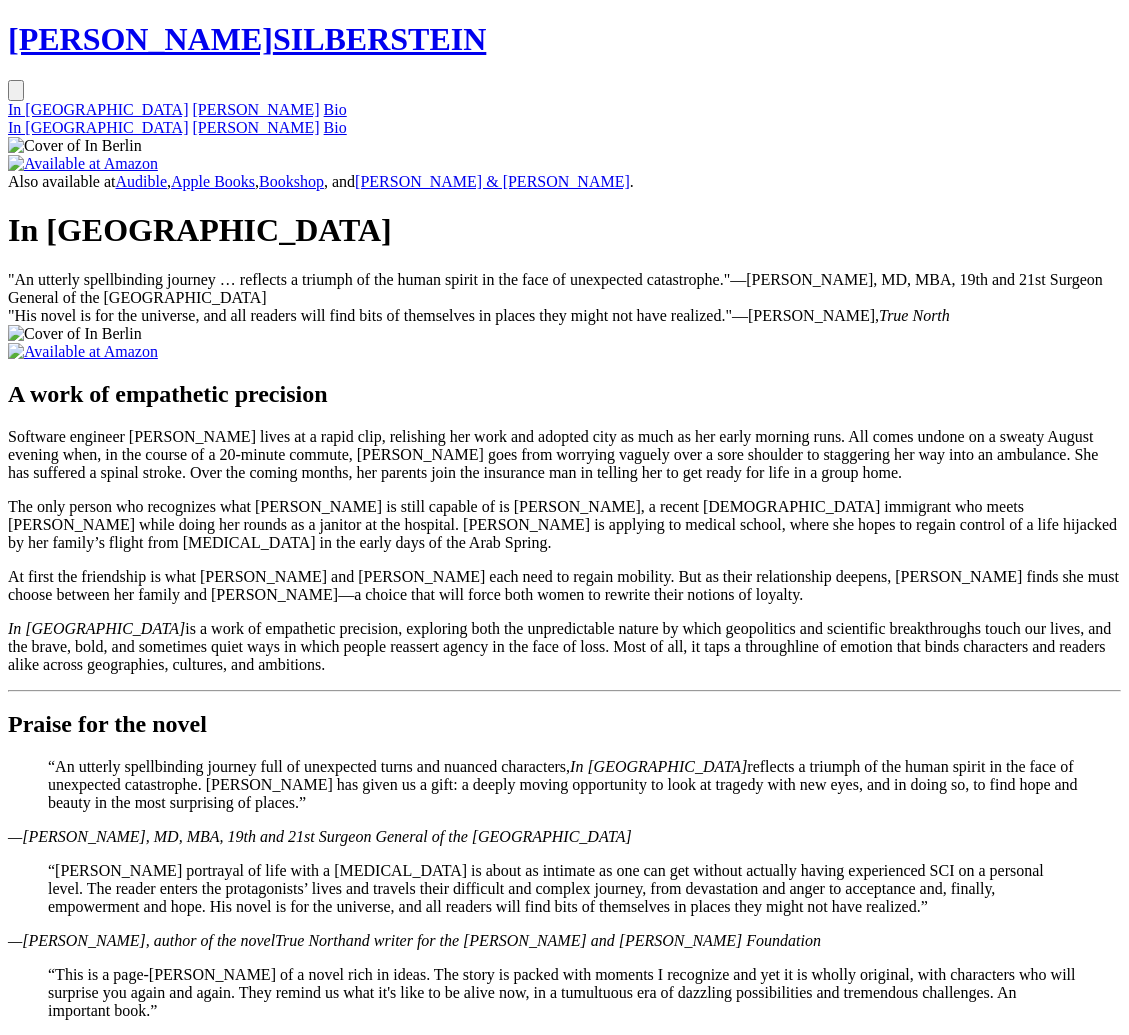 click on "ERIC  SILBERSTEIN
In Berlin
Sergei Kraev
Bio
In Berlin
Sergei Kraev
Bio" at bounding box center (564, 78) 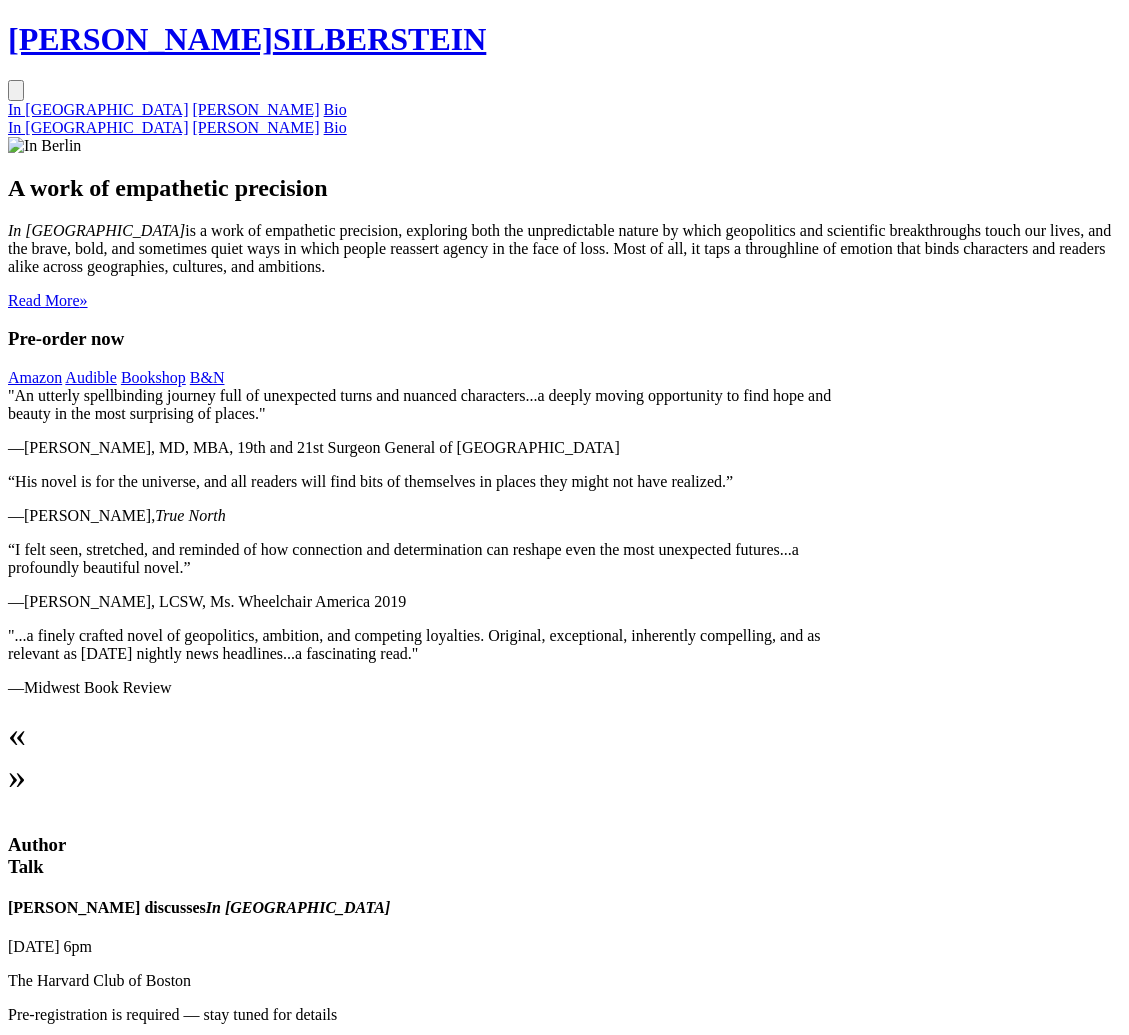 scroll, scrollTop: 0, scrollLeft: 0, axis: both 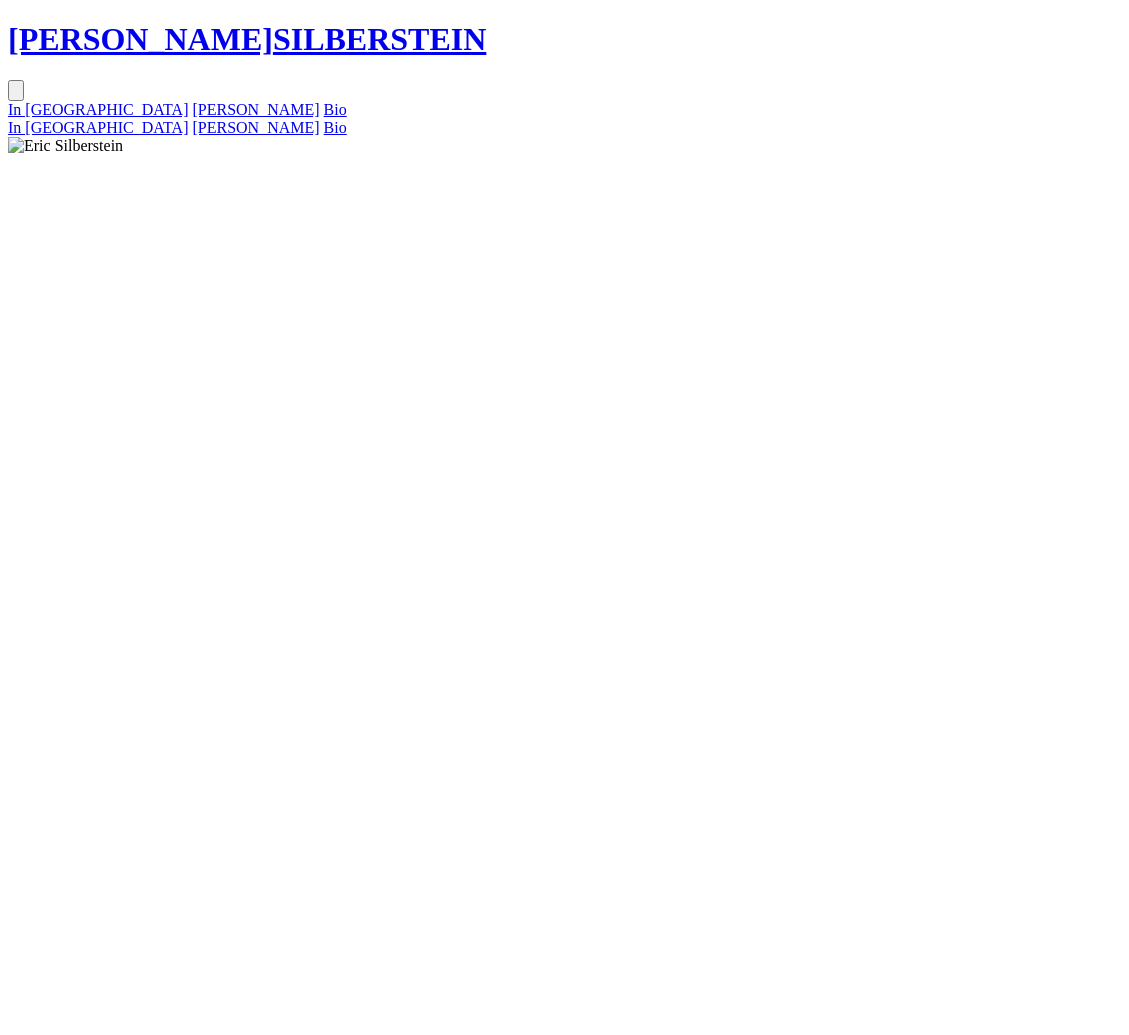 drag, startPoint x: 556, startPoint y: 406, endPoint x: 475, endPoint y: 212, distance: 210.23082 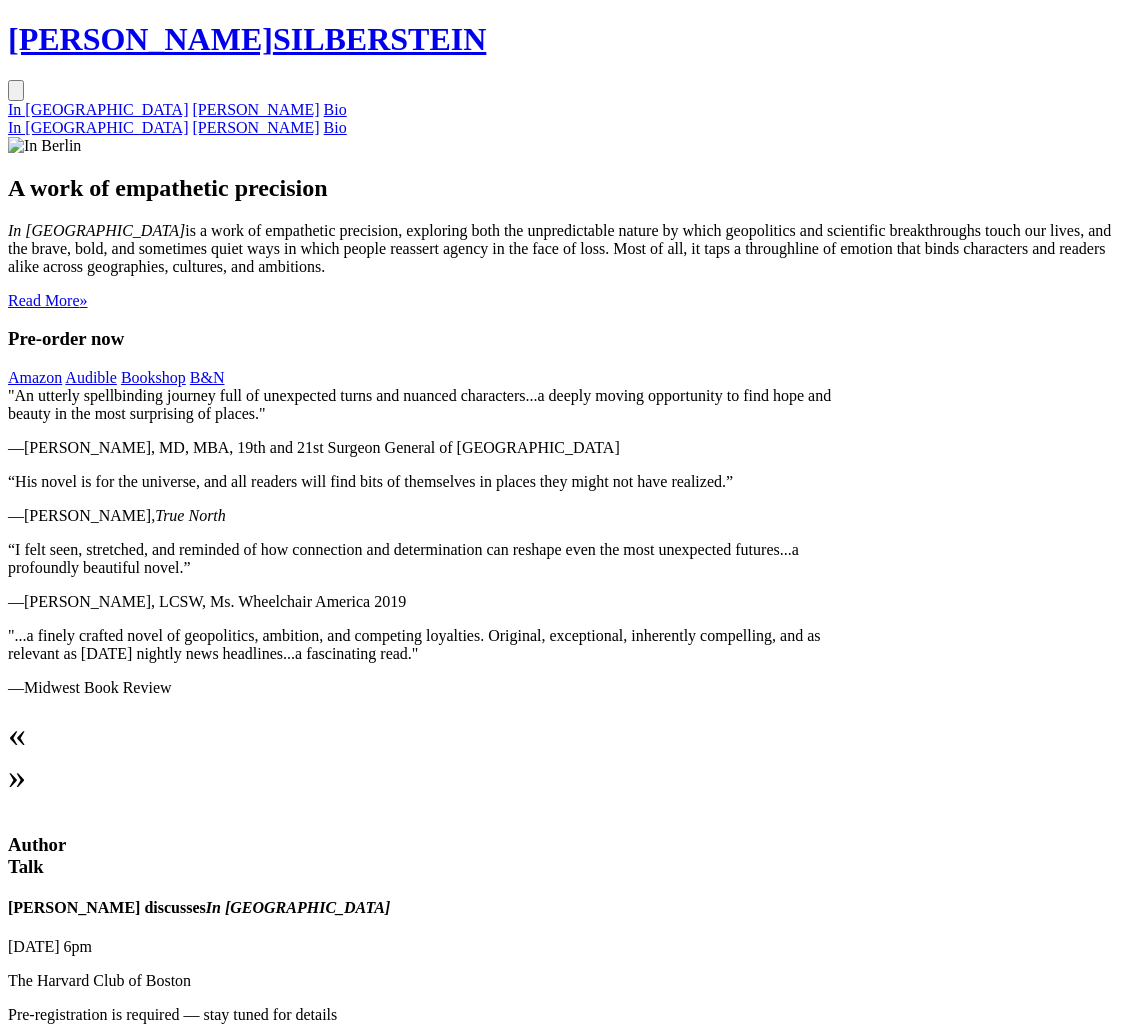 scroll, scrollTop: 0, scrollLeft: 0, axis: both 